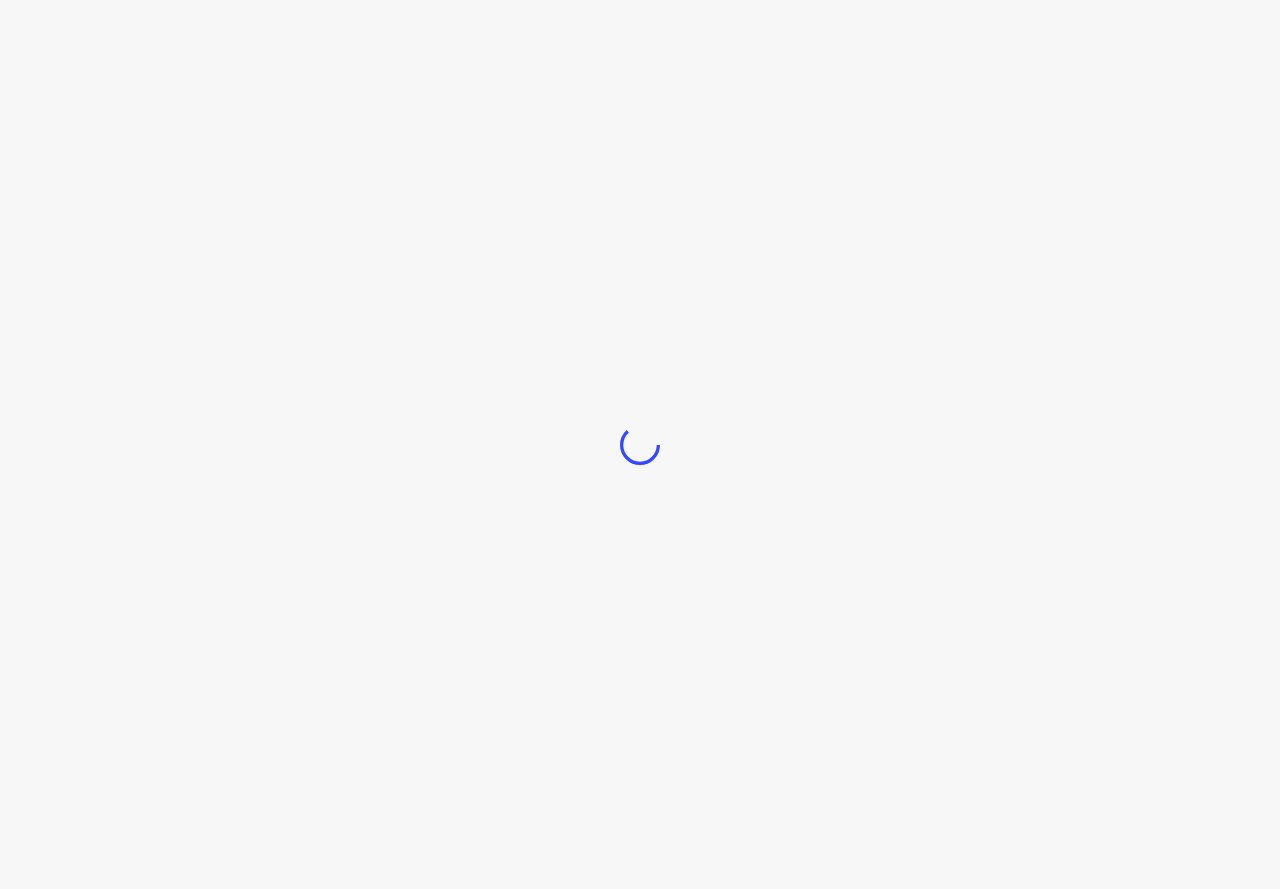 scroll, scrollTop: 0, scrollLeft: 0, axis: both 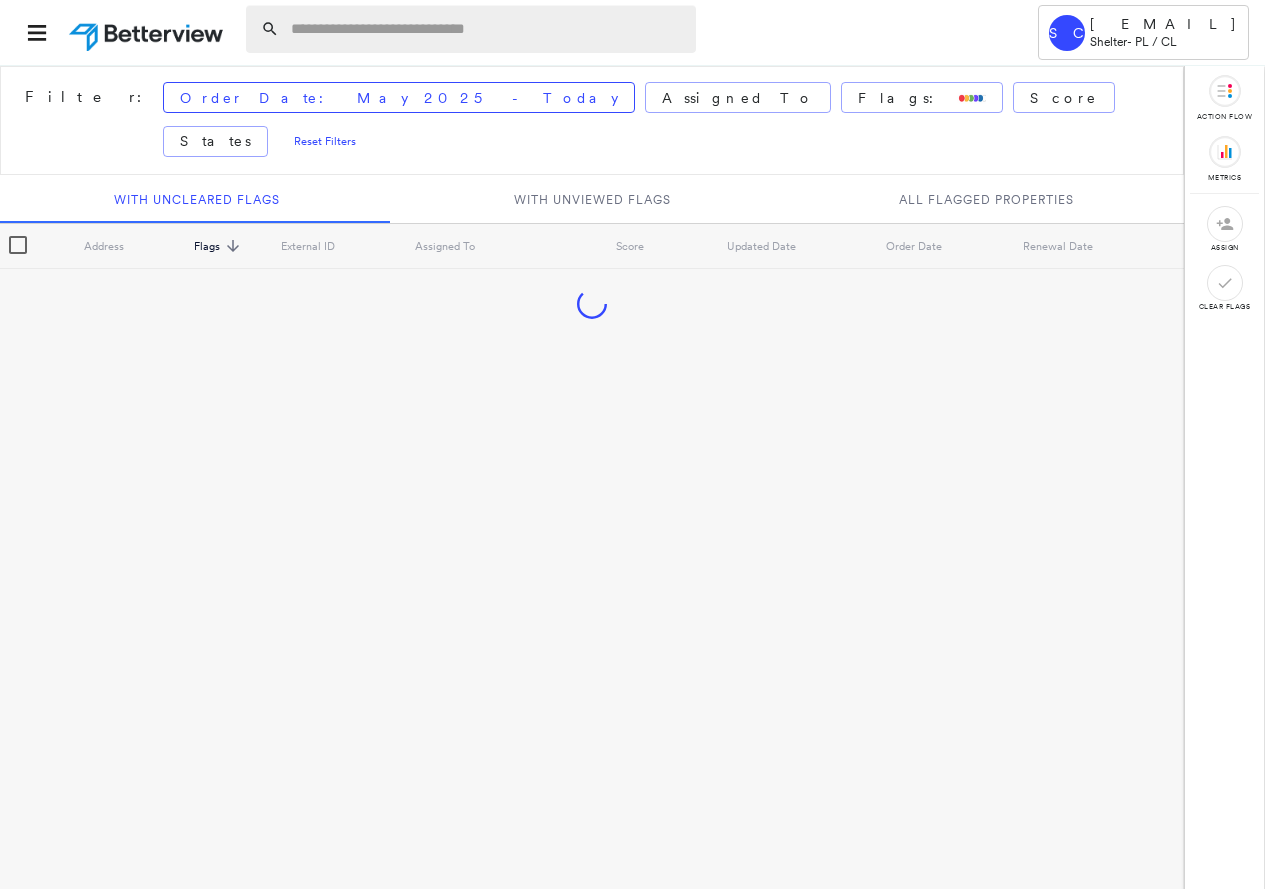 click at bounding box center (487, 29) 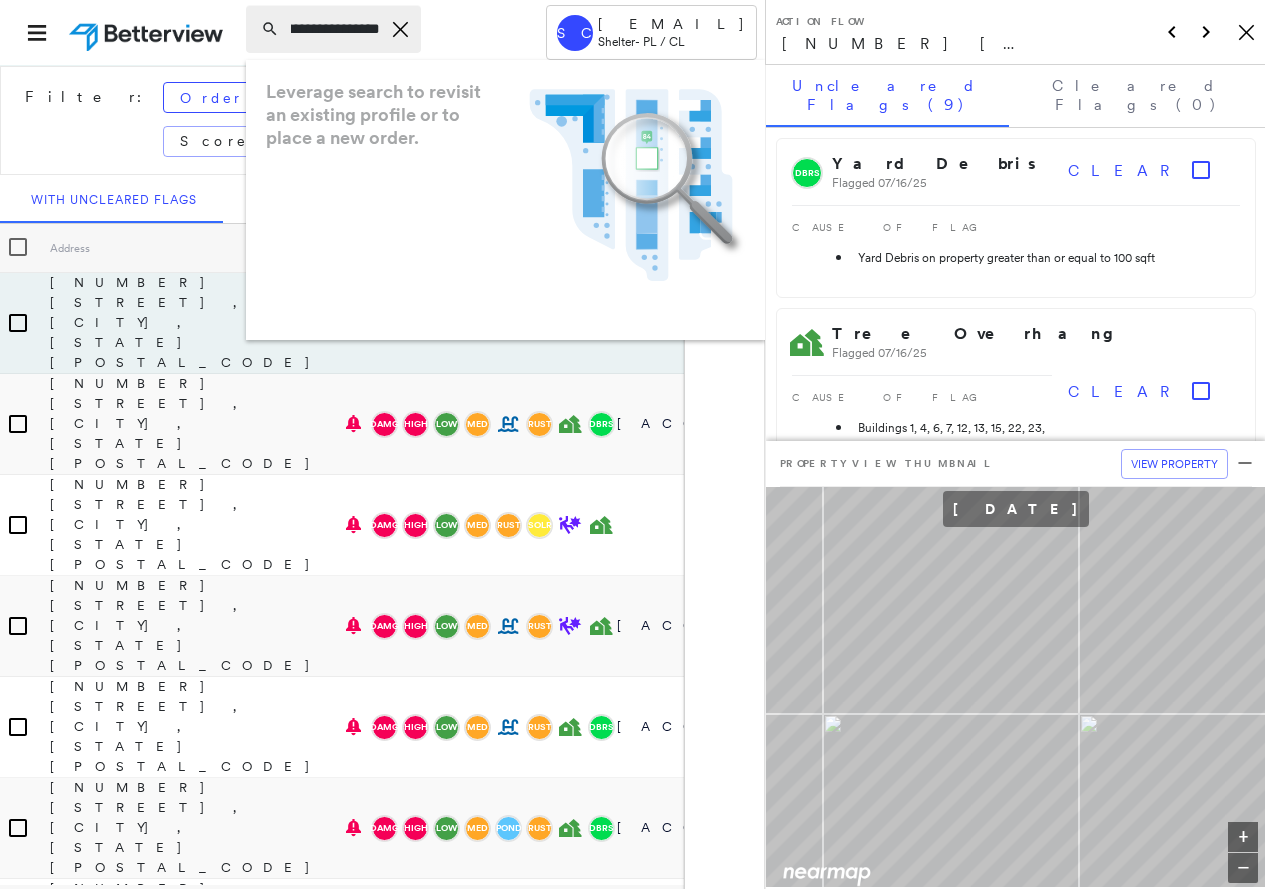 scroll, scrollTop: 0, scrollLeft: 91, axis: horizontal 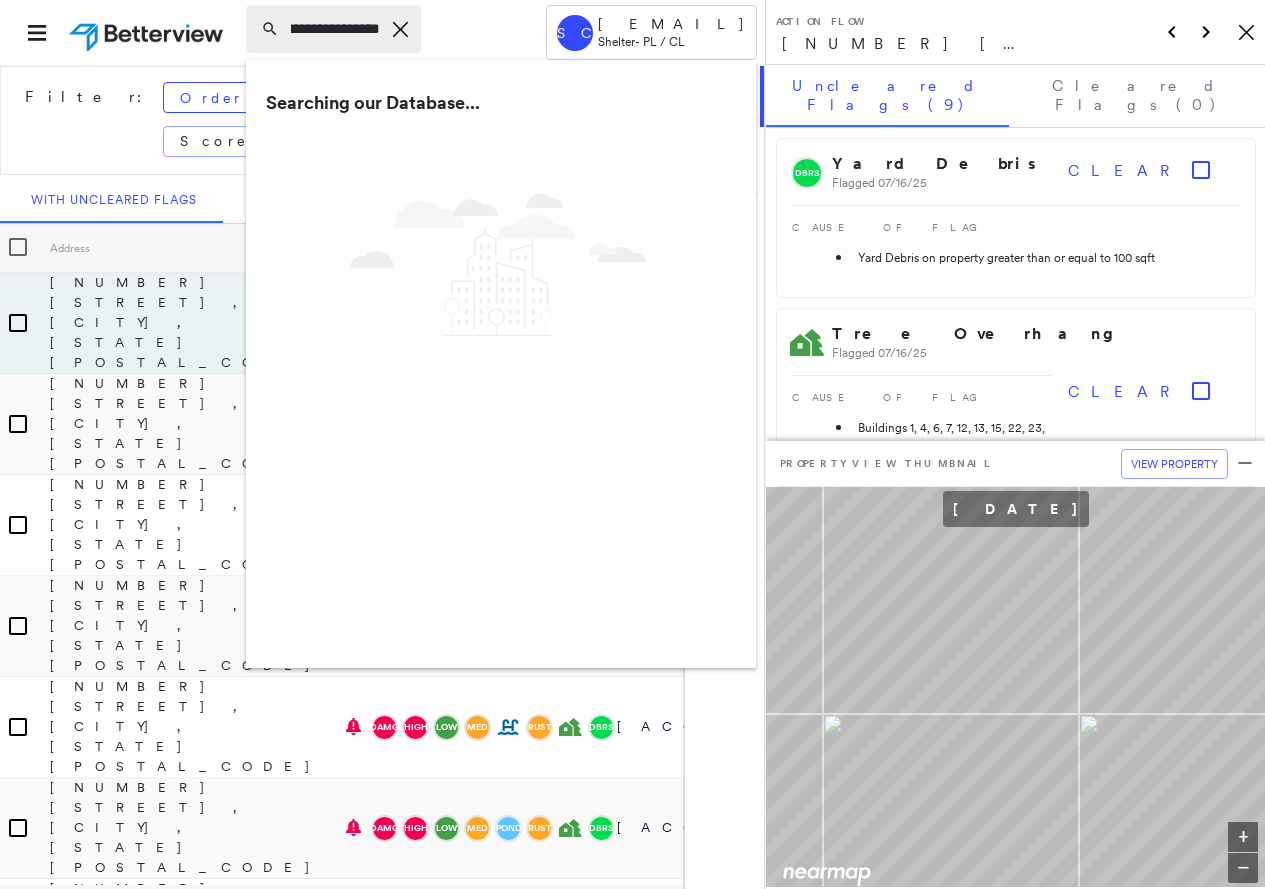 type on "**********" 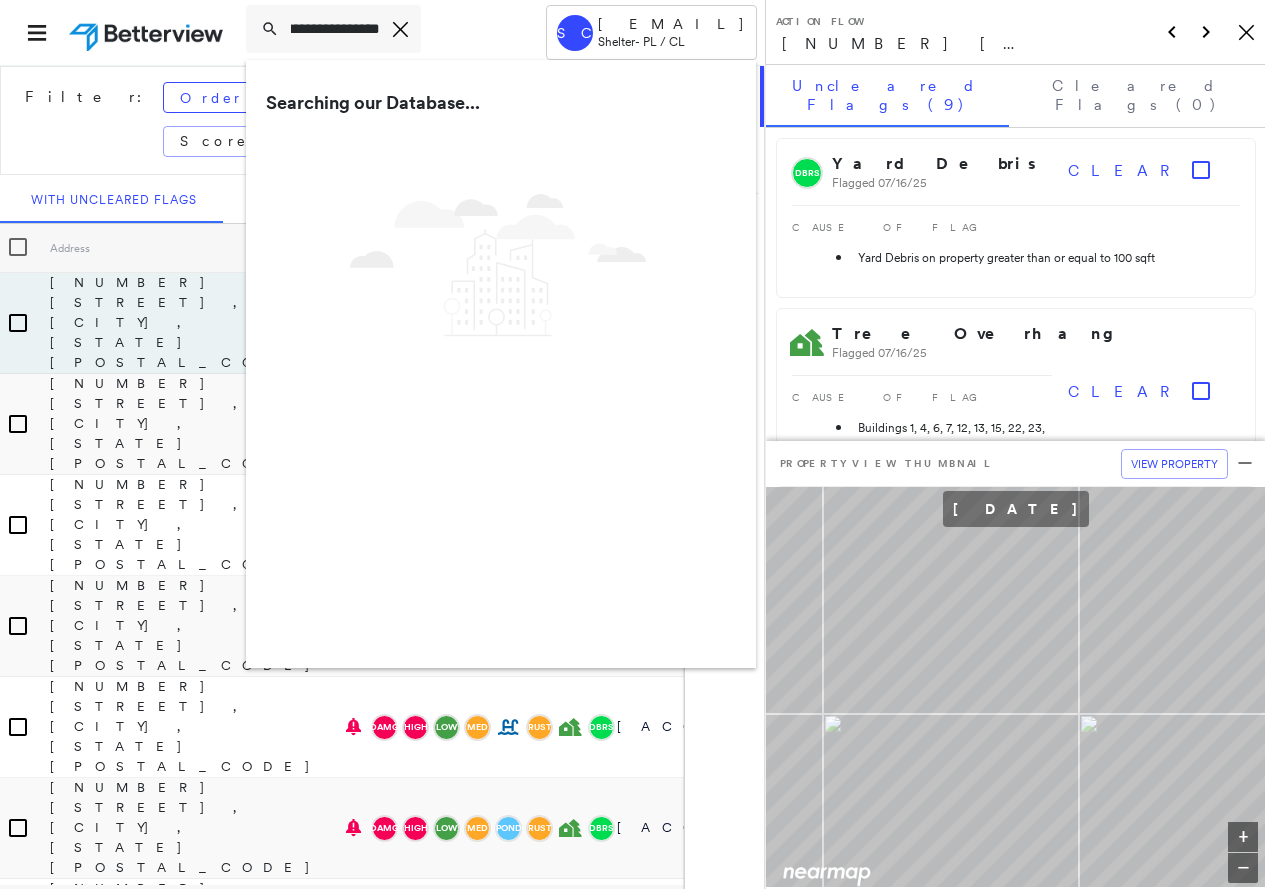 scroll, scrollTop: 0, scrollLeft: 0, axis: both 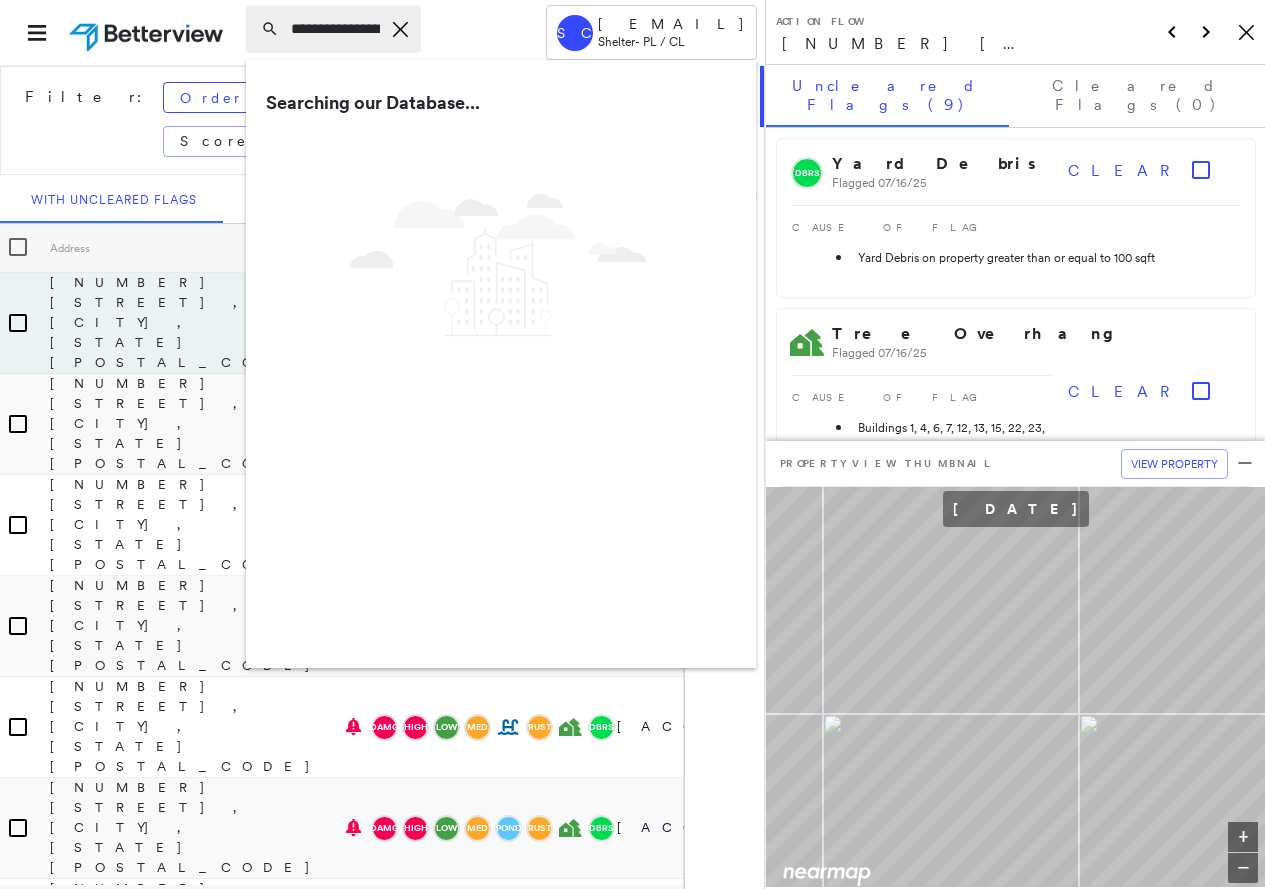 click on "**********" at bounding box center [335, 29] 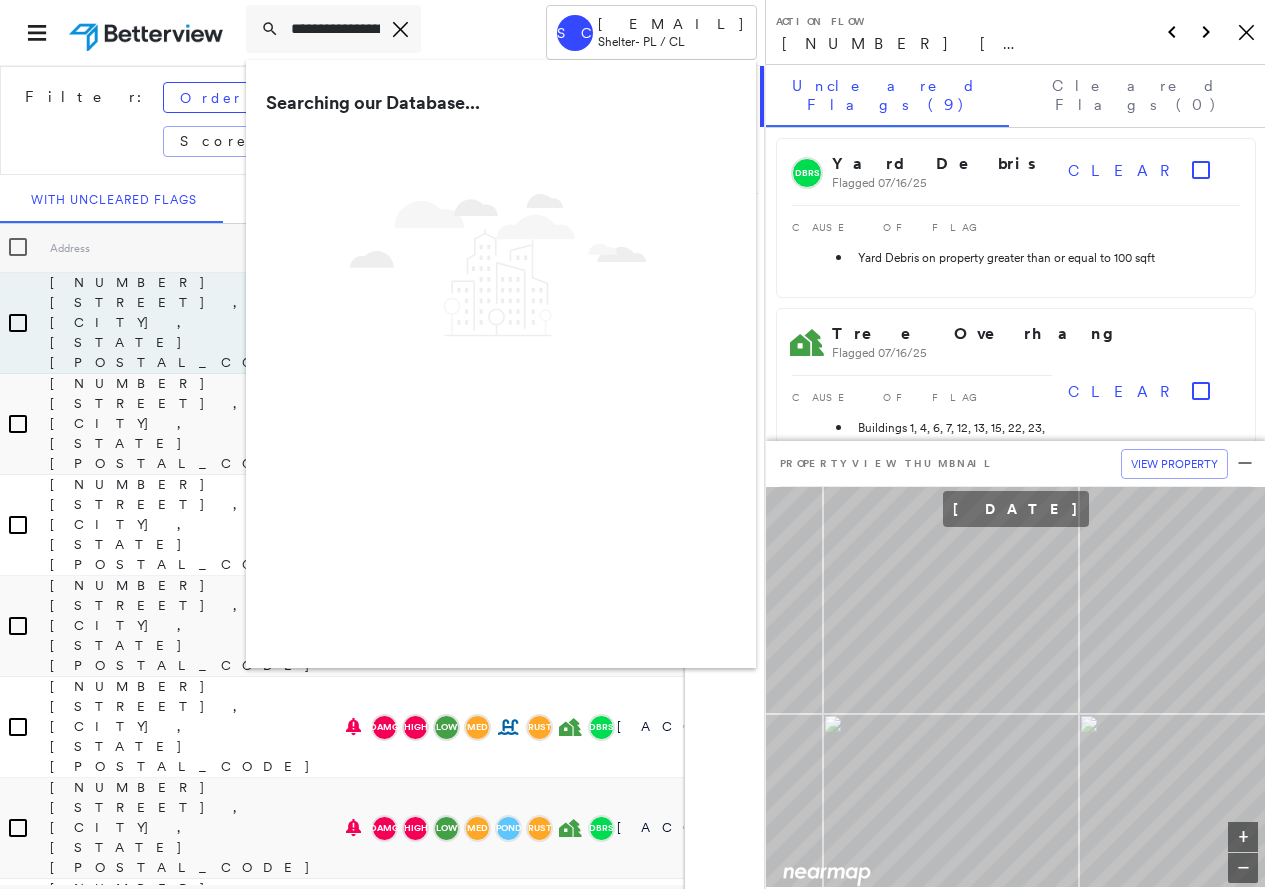 click on "[EMAIL] [BRAND] - [PRODUCT] / [PRODUCT]" at bounding box center [382, 32] 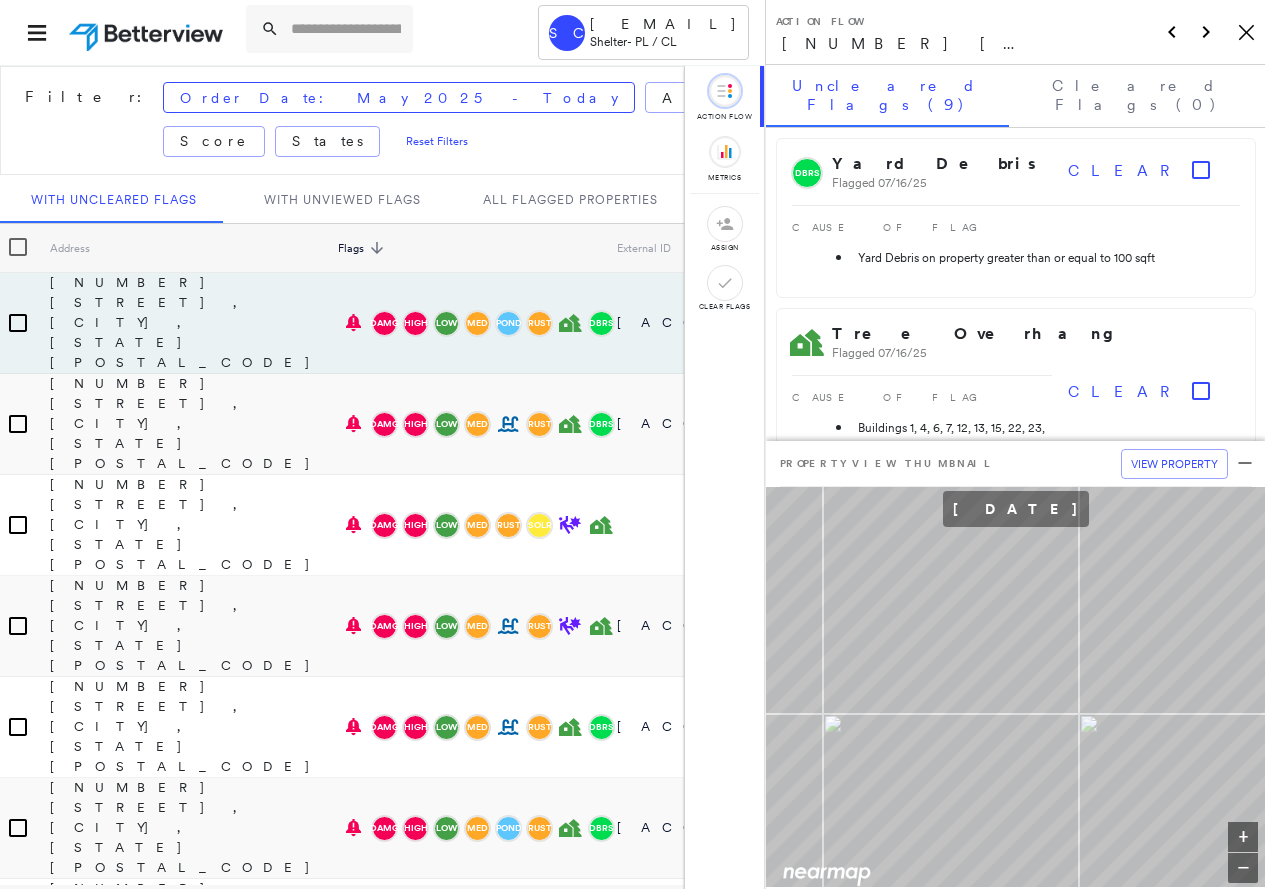 click on "[EMAIL] [BRAND] - [PRODUCT] / [PRODUCT]" at bounding box center [382, 32] 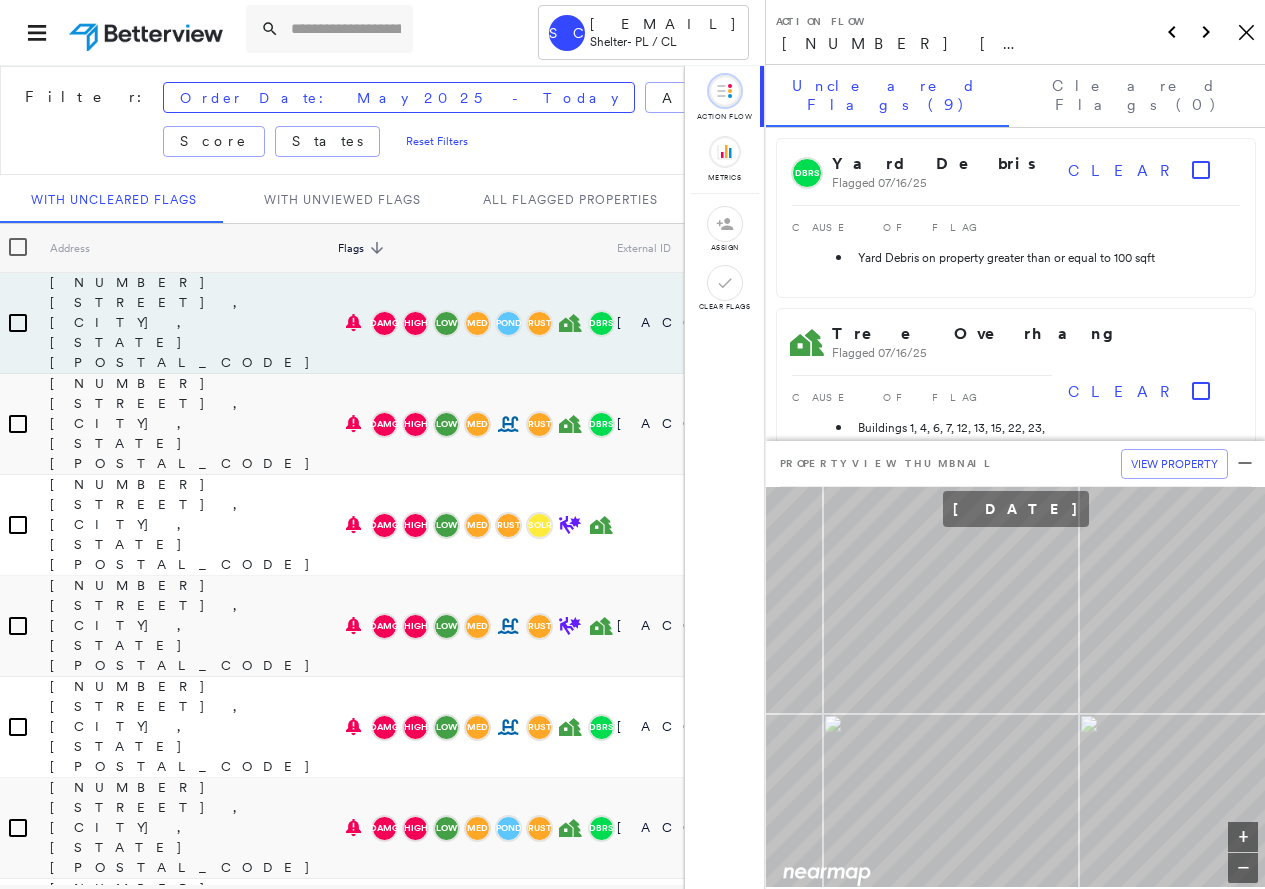 click on "Filter: Order Date: May 2025 - Today Assigned To Flags: Score States Reset Filters" at bounding box center [551, 120] 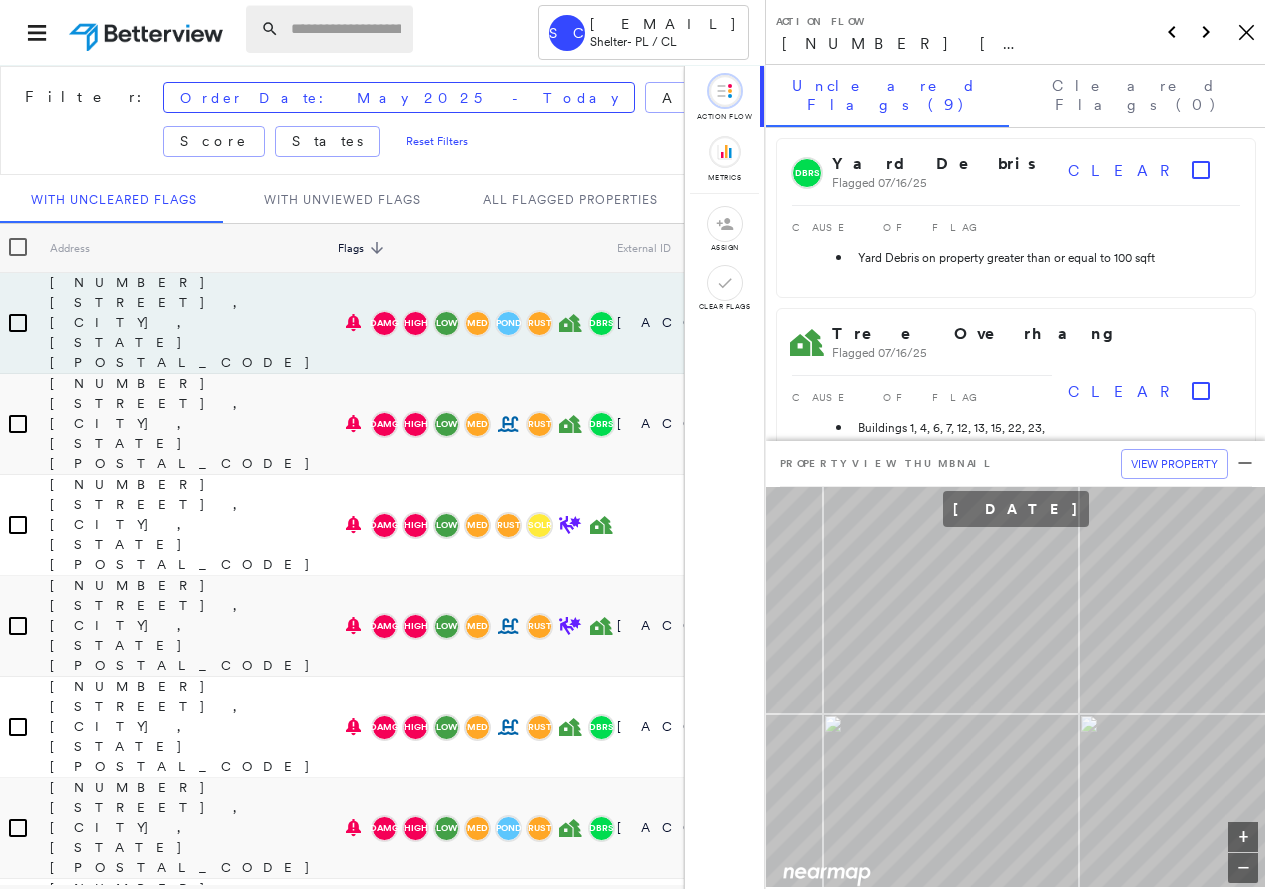 click at bounding box center (346, 29) 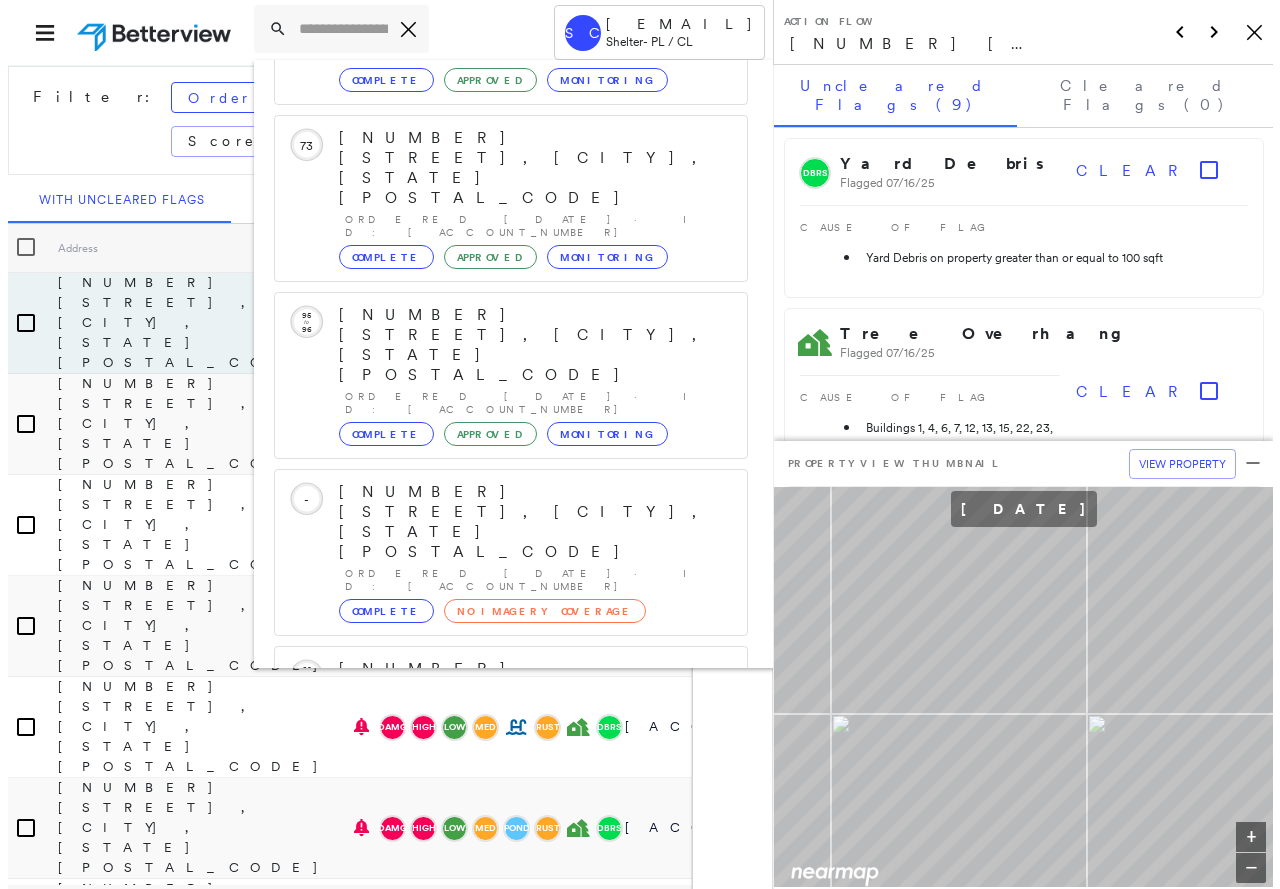 scroll, scrollTop: 213, scrollLeft: 0, axis: vertical 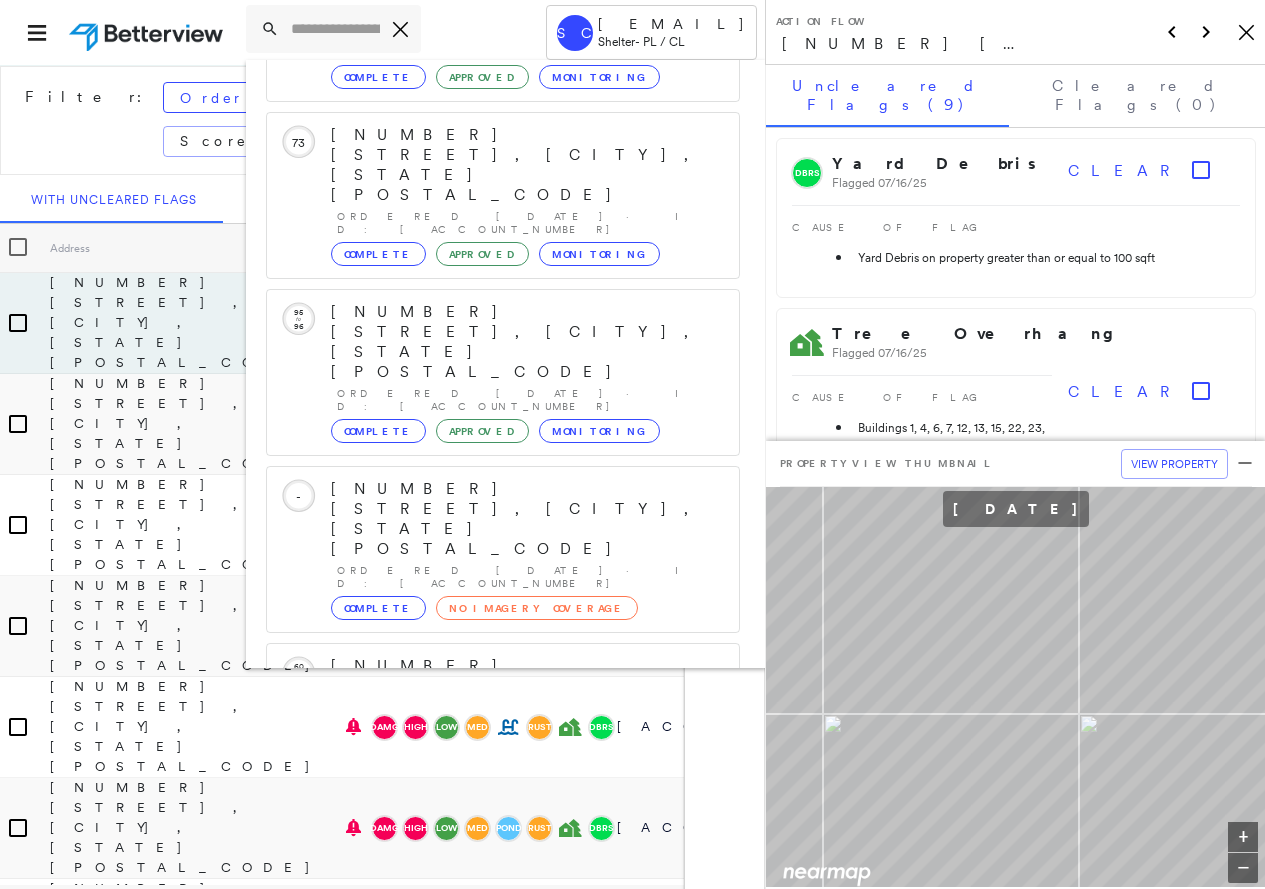 click on "[NUMBER] [STREET], [CITY], [STATE] [POSTAL_CODE]" at bounding box center [491, 998] 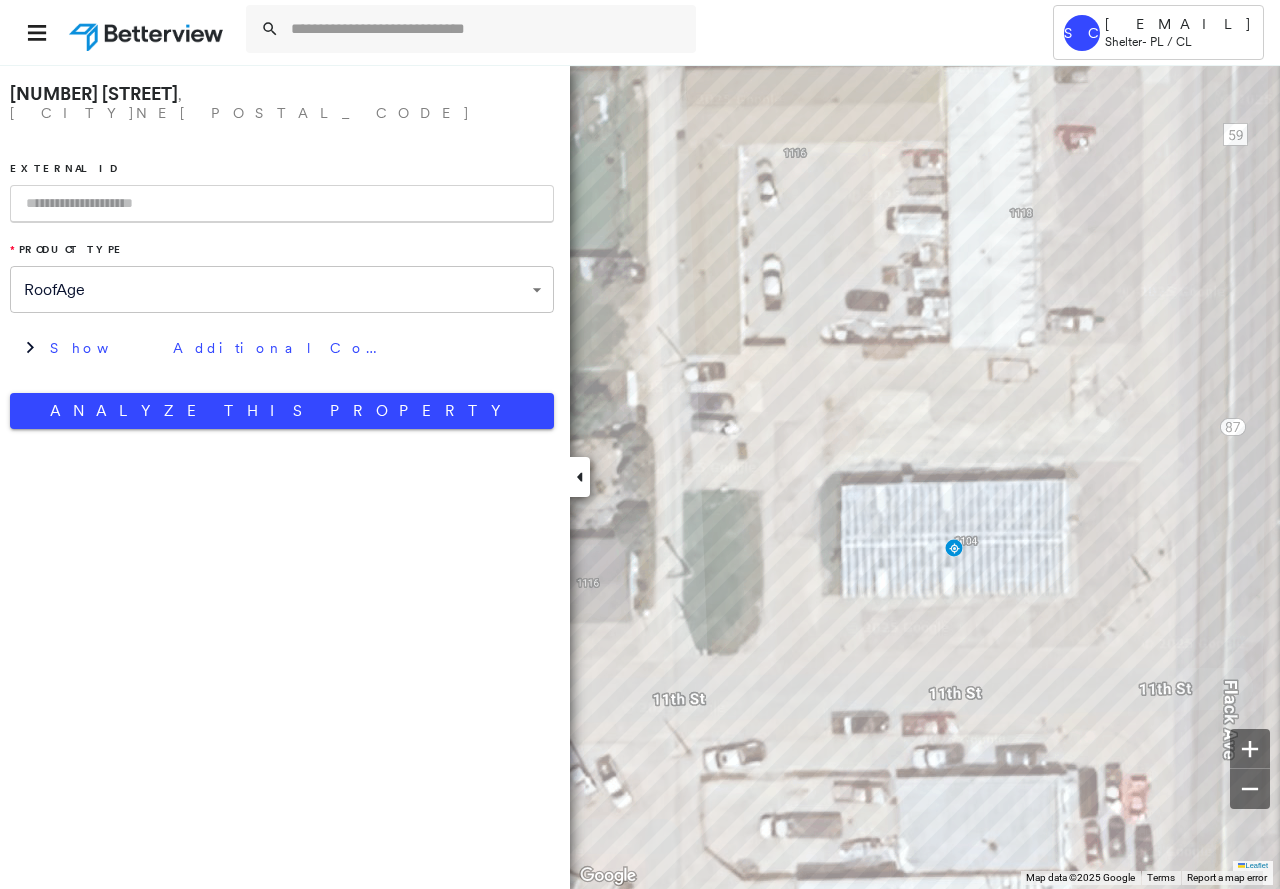 click at bounding box center [282, 204] 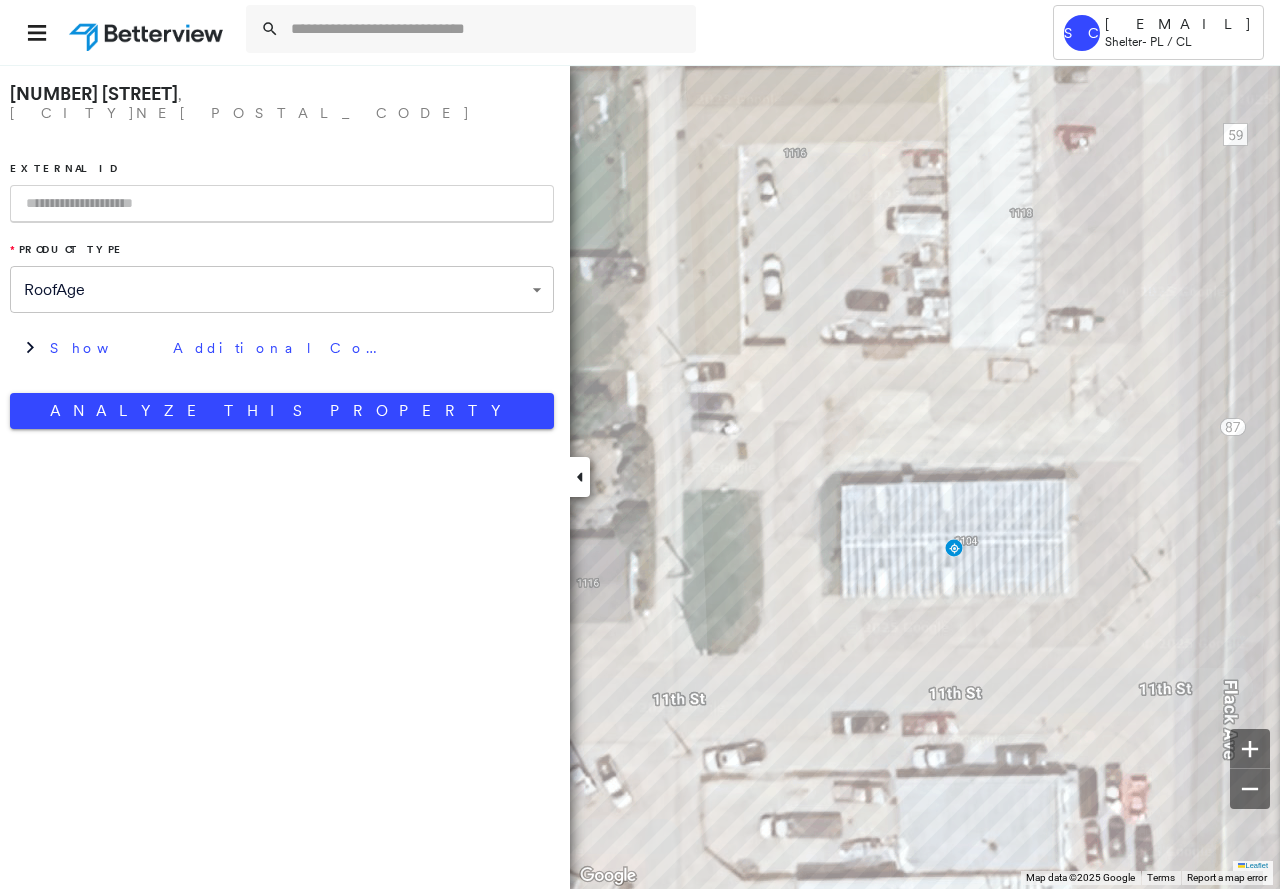 paste on "**********" 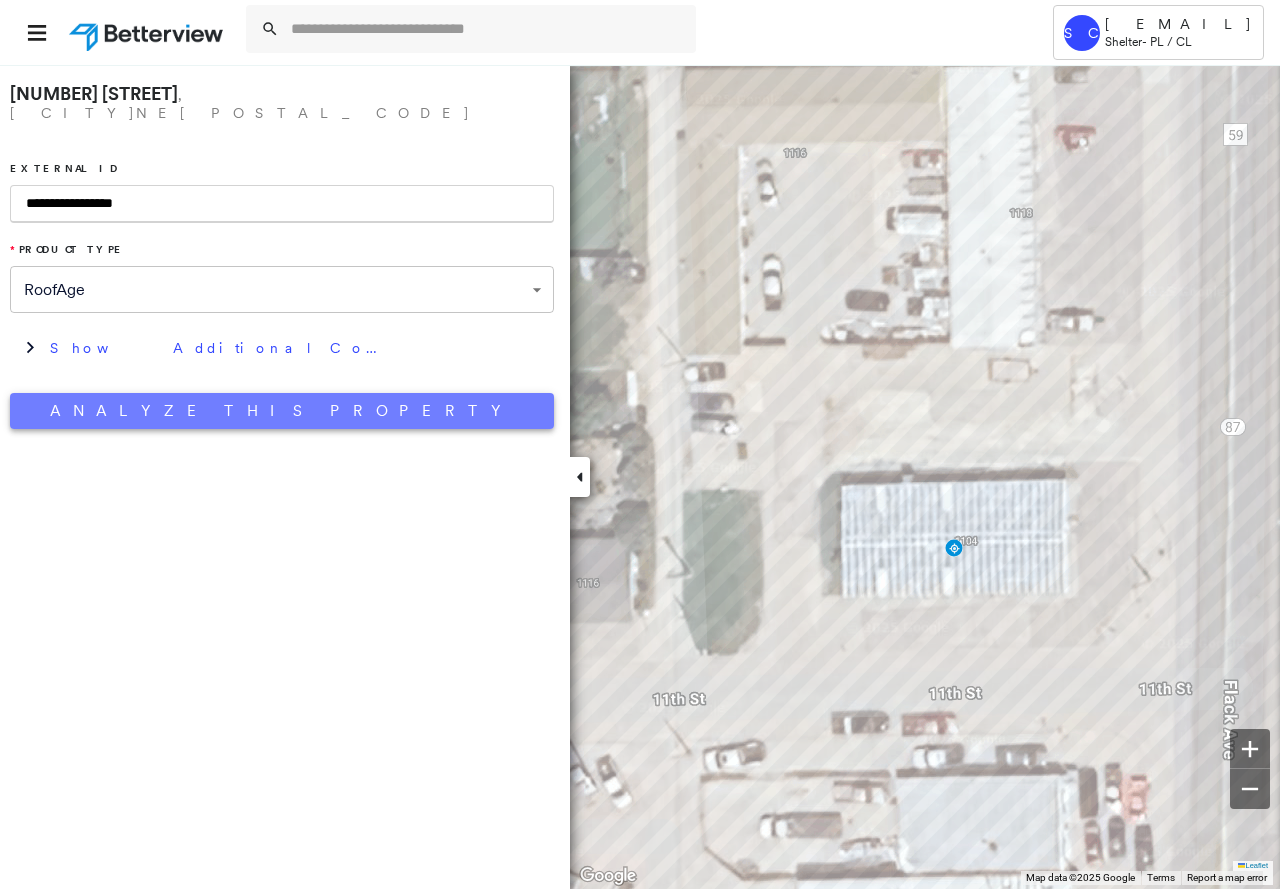type on "**********" 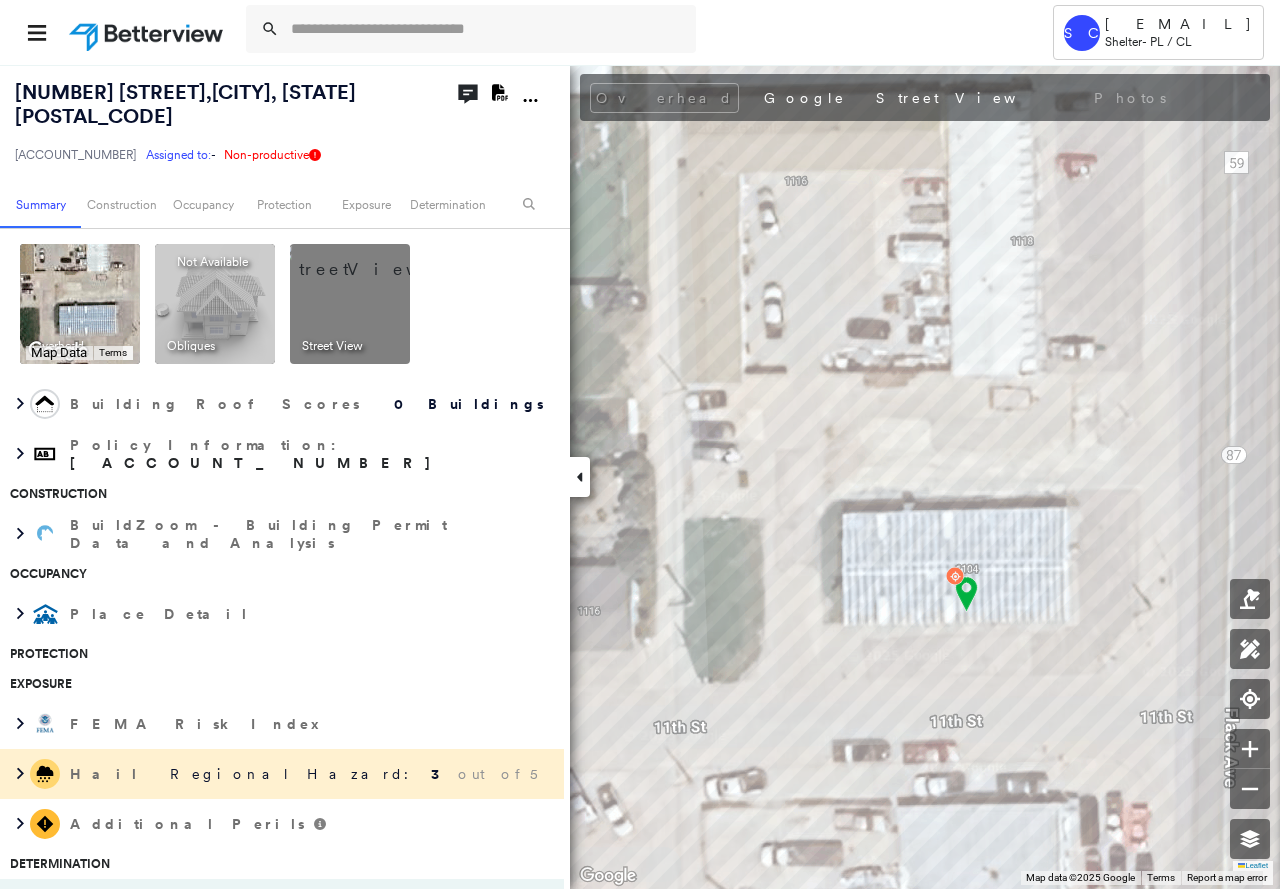 click at bounding box center (374, 259) 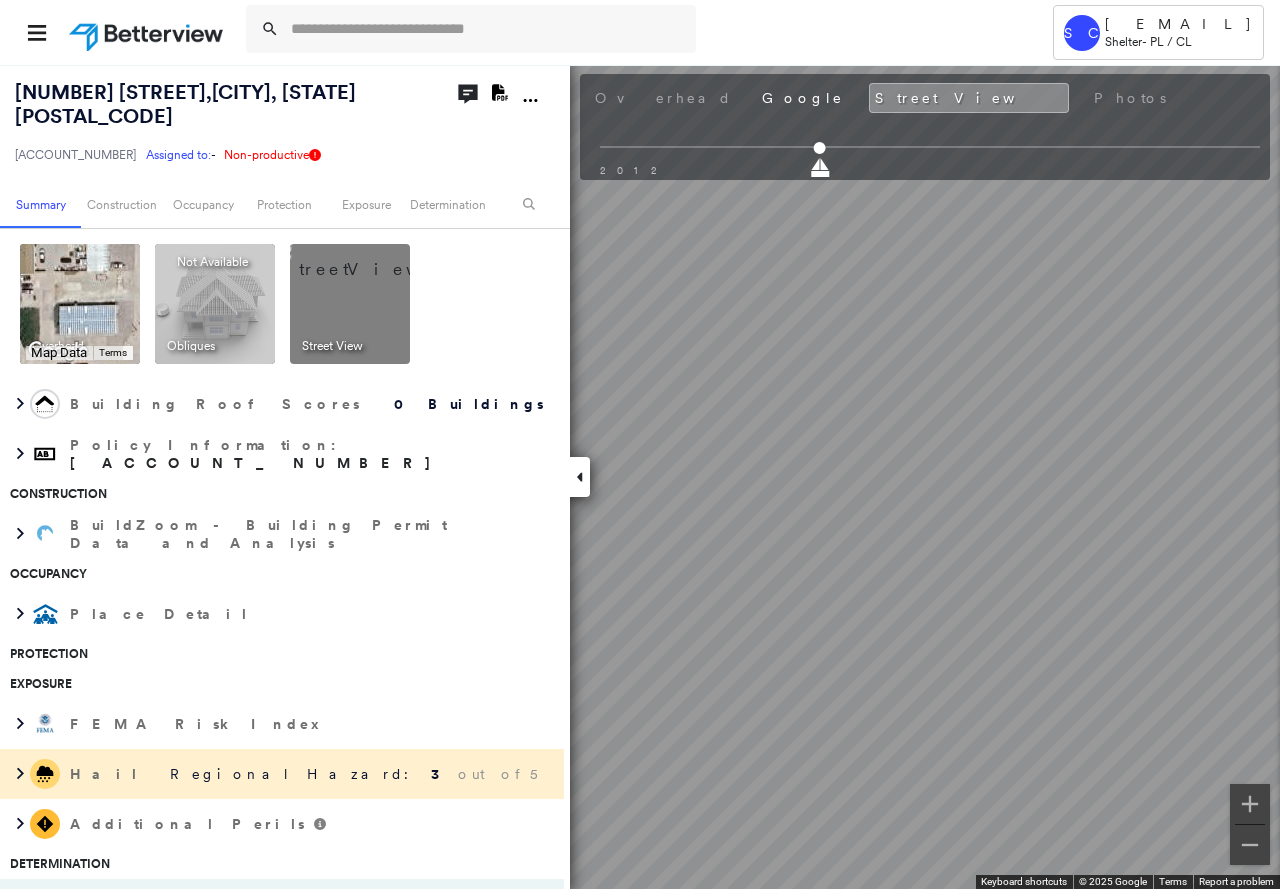 click on "[BRAND] [EMAIL] [BRAND] - [PRODUCT] / [PRODUCT] [NUMBER] [STREET], [CITY], [STATE] [POSTAL_CODE] [ACCOUNT_NUMBER] Assigned to: - Assigned to: - [ACCOUNT_NUMBER] Assigned to: - Non-productive Open Comments Download PDF Report Summary Construction Occupancy Protection Exposure Determination Overhead Keyboard shortcuts Map Data Map data ©2025 Google Map data ©2025 Google 20 m Click to toggle between metric and imperial units Terms To navigate, press the arrow keys. Keyboard shortcuts Map Data Map data ©2025 Imagery ©2025 Airbus, Maxar Technologies Map data ©2025 Imagery ©2025 Airbus, Maxar Technologies 20 m Click to toggle between metric and imperial units Terms To navigate, press the arrow keys. Obliques Not Available ; Street View Building Roof Scores 0 Buildings Policy Information : [ACCOUNT_NUMBER] Construction BuildZoom - Building Permit Data and Analysis Occupancy Place Detail Protection Exposure FEMA Risk Index Hail Regional Hazard: 3 out of 5 Additional Perils Determination New Entry" at bounding box center (640, 444) 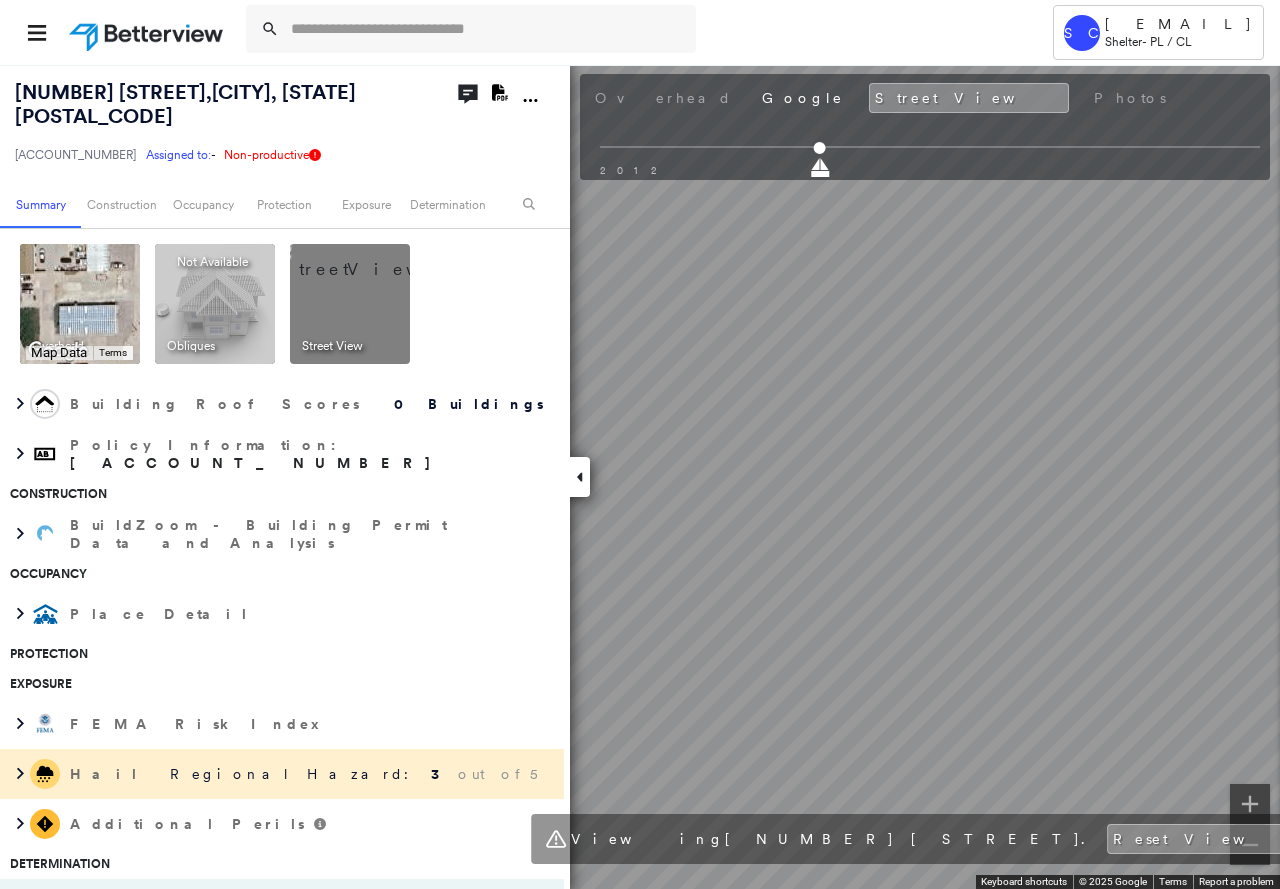 click on "[BRAND] [EMAIL] [BRAND] - [PRODUCT] / [PRODUCT] [NUMBER] [STREET], [CITY], [STATE] [POSTAL_CODE] [ACCOUNT_NUMBER] Assigned to: - Assigned to: - [ACCOUNT_NUMBER] Assigned to: - Non-productive Open Comments Download PDF Report Summary Construction Occupancy Protection Exposure Determination Overhead Keyboard shortcuts Map Data Map data ©2025 Google Map data ©2025 Google 20 m Click to toggle between metric and imperial units Terms To navigate, press the arrow keys. Keyboard shortcuts Map Data Map data ©2025 Imagery ©2025 Airbus, Maxar Technologies Map data ©2025 Imagery ©2025 Airbus, Maxar Technologies 20 m Click to toggle between metric and imperial units Terms To navigate, press the arrow keys. Obliques Not Available ; Street View Building Roof Scores 0 Buildings Policy Information : [ACCOUNT_NUMBER] Construction BuildZoom - Building Permit Data and Analysis Occupancy Place Detail Protection Exposure FEMA Risk Index Hail Regional Hazard: 3 out of 5 Additional Perils Determination New Entry" at bounding box center (640, 444) 